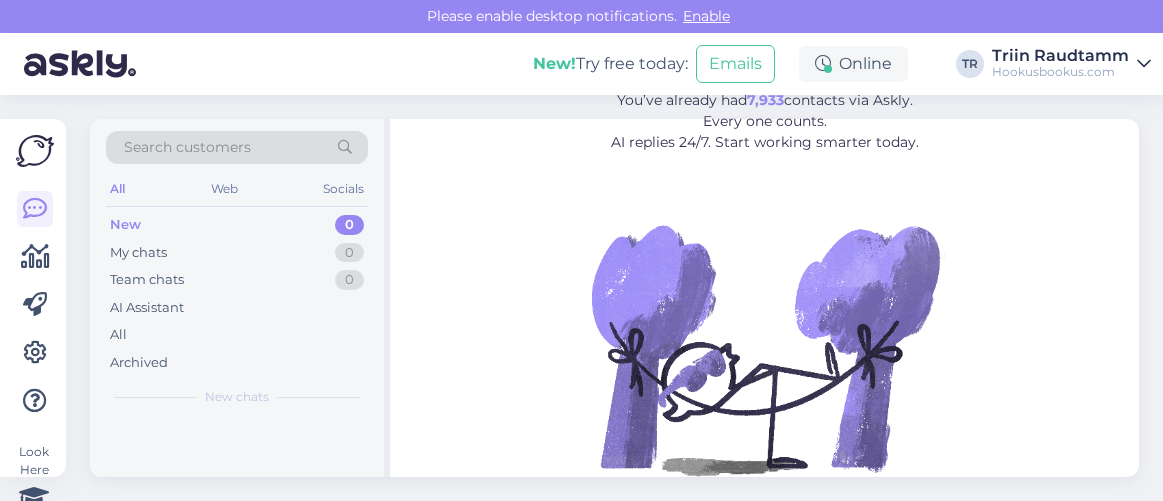 scroll, scrollTop: 0, scrollLeft: 0, axis: both 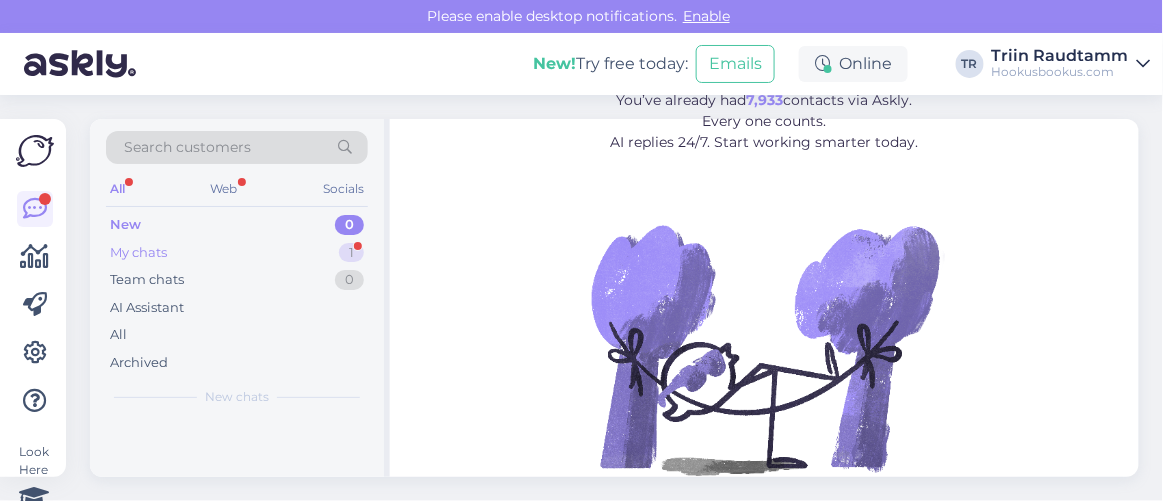 click on "My chats" at bounding box center (138, 253) 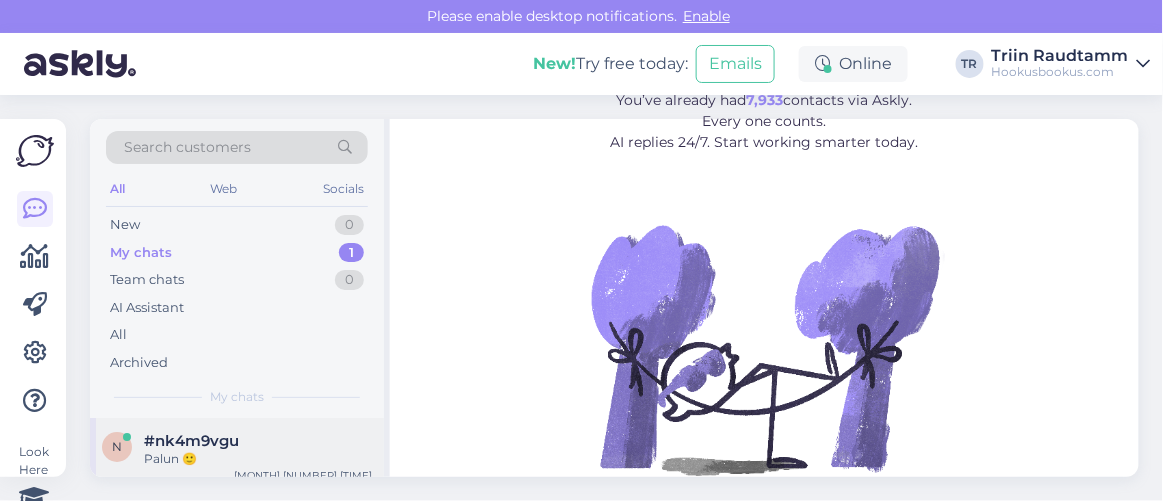 click on "#nk4m9vgu" at bounding box center (191, 441) 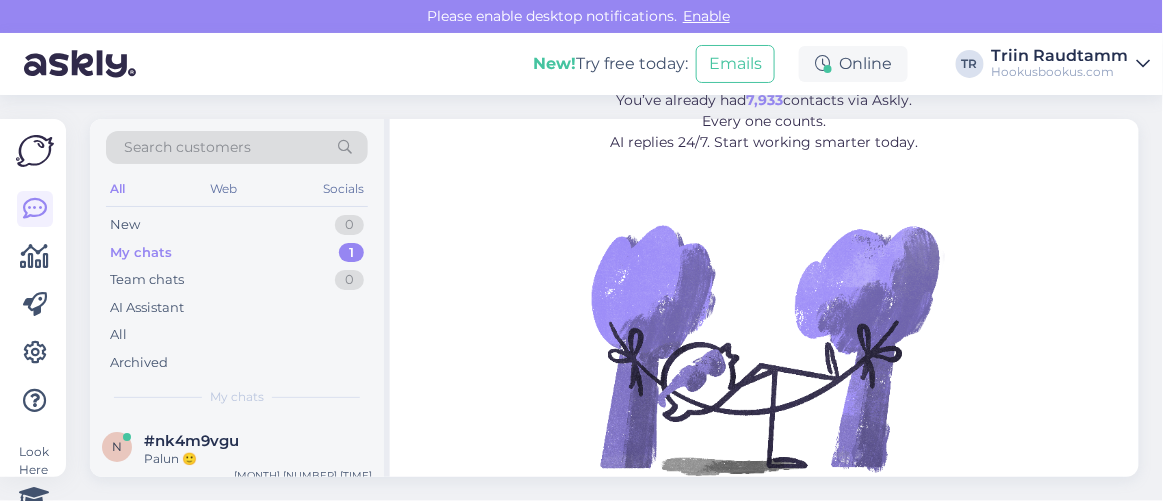 scroll, scrollTop: 80, scrollLeft: 0, axis: vertical 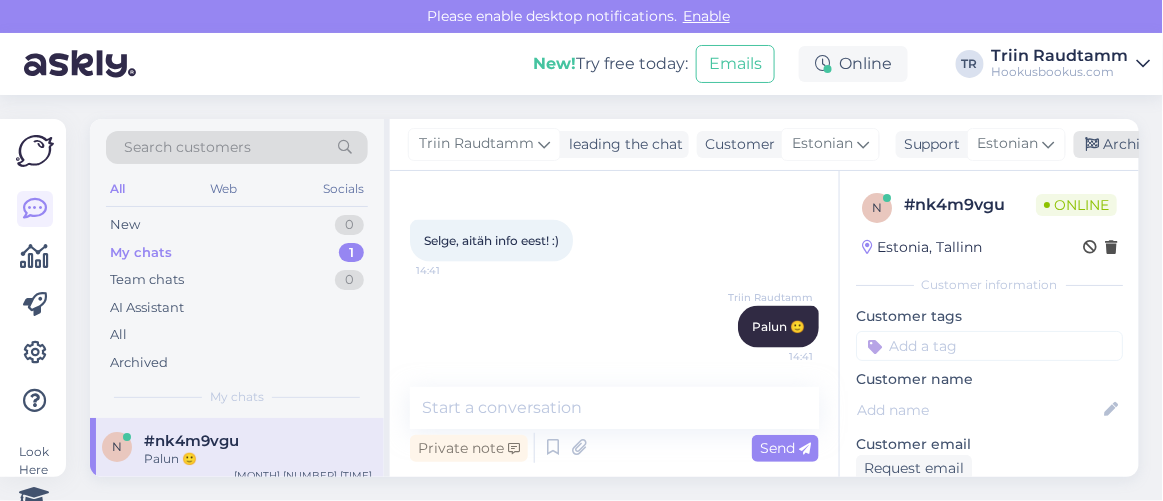 click on "Archive chat" at bounding box center (1137, 144) 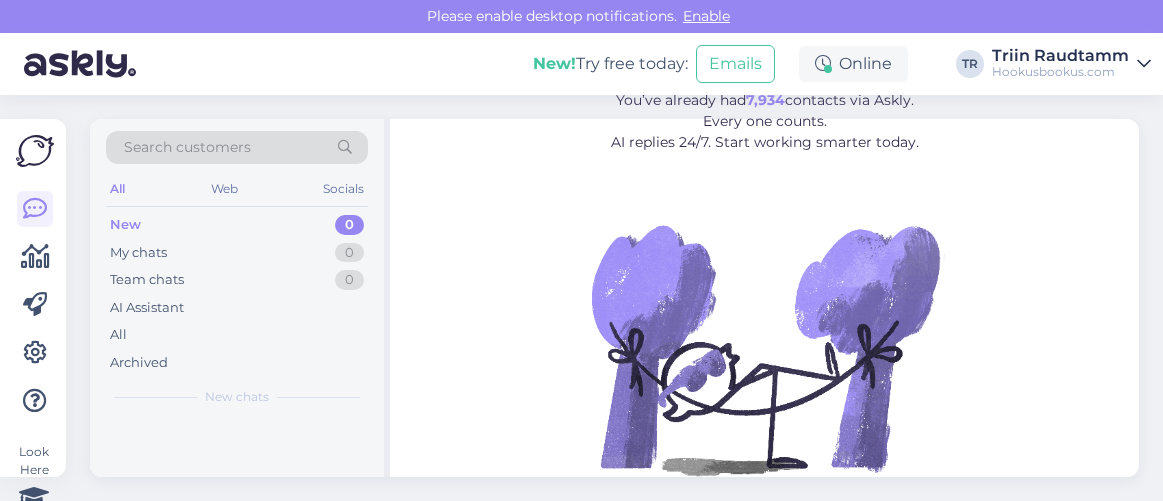 scroll, scrollTop: 0, scrollLeft: 0, axis: both 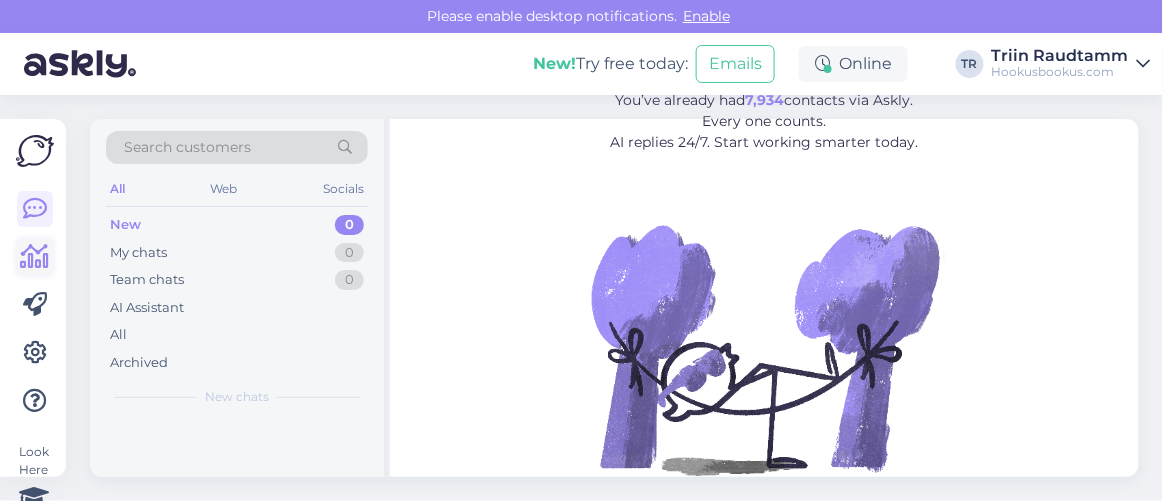 click at bounding box center [35, 257] 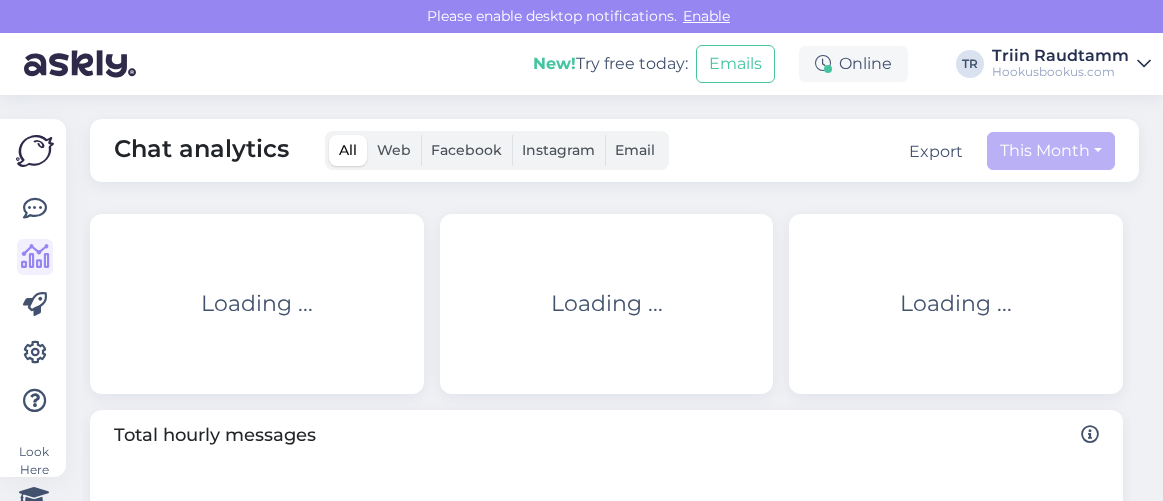 scroll, scrollTop: 0, scrollLeft: 0, axis: both 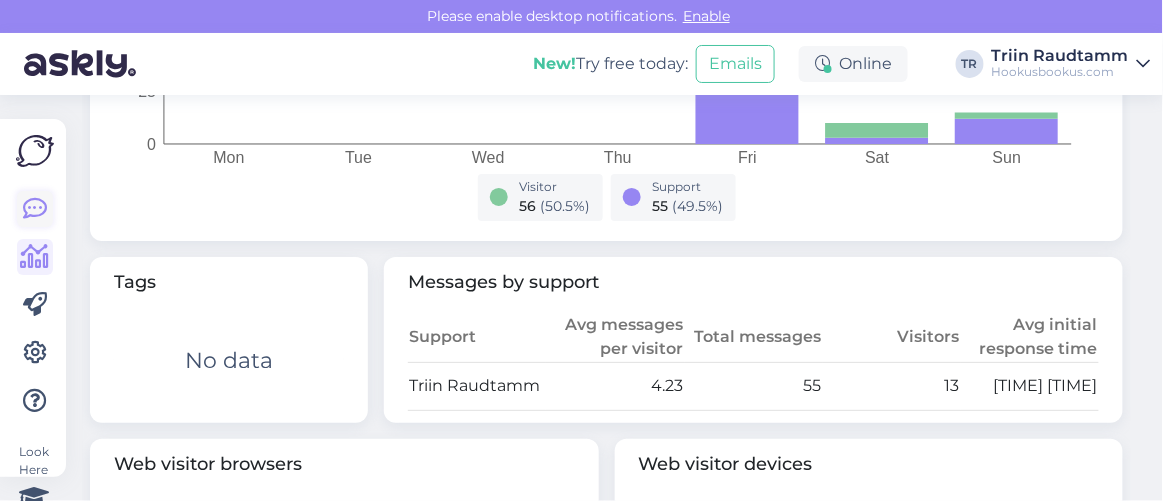 click at bounding box center [35, 209] 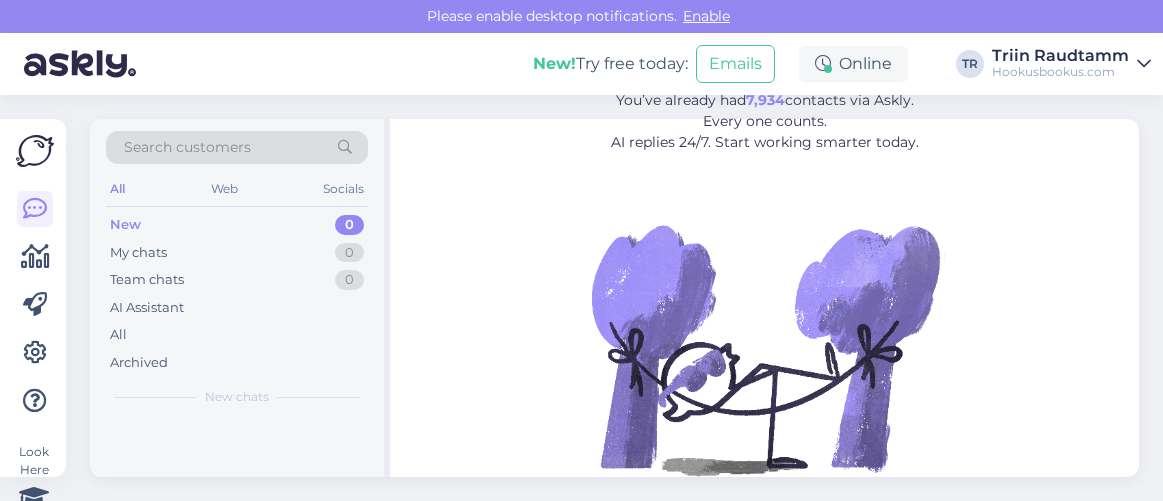 scroll, scrollTop: 0, scrollLeft: 0, axis: both 